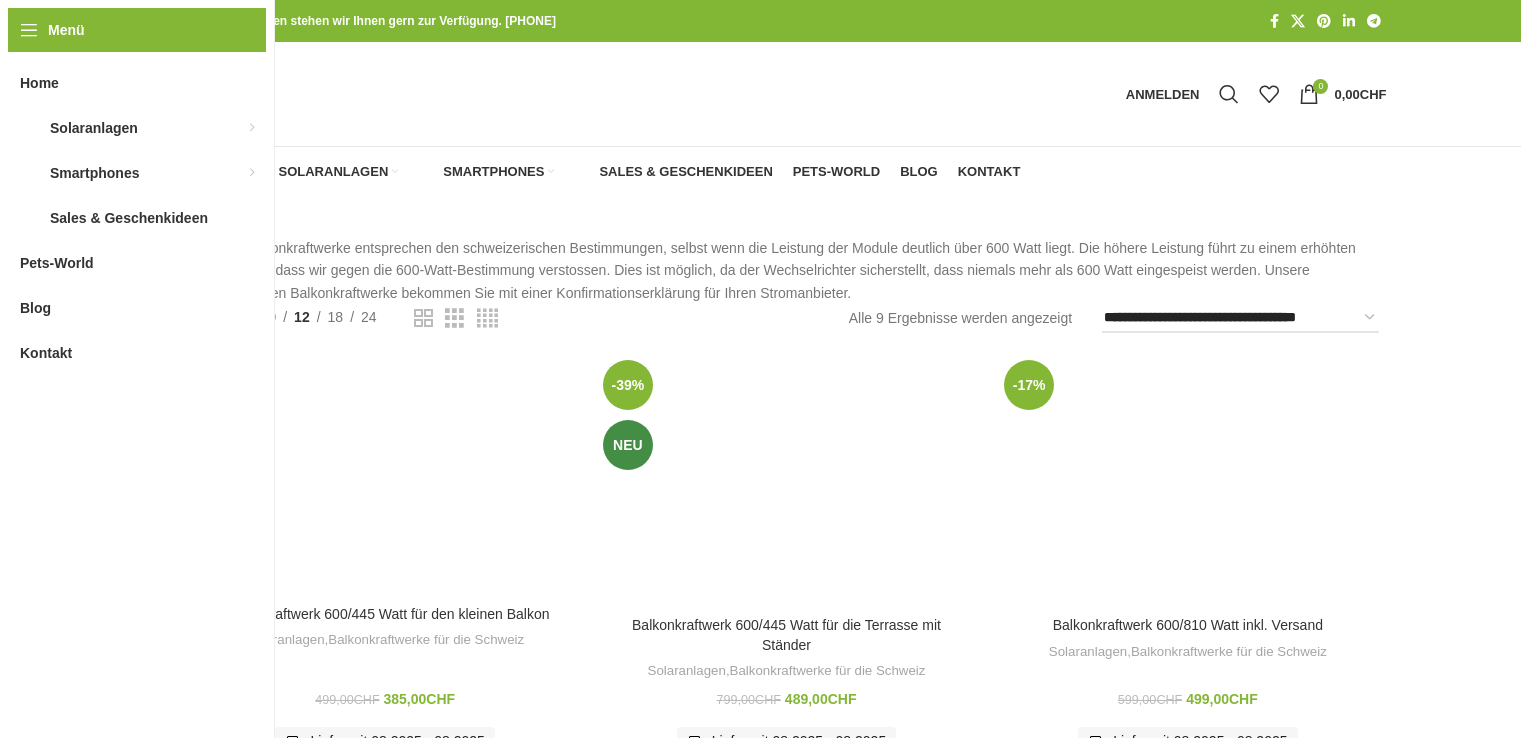 scroll, scrollTop: 0, scrollLeft: 0, axis: both 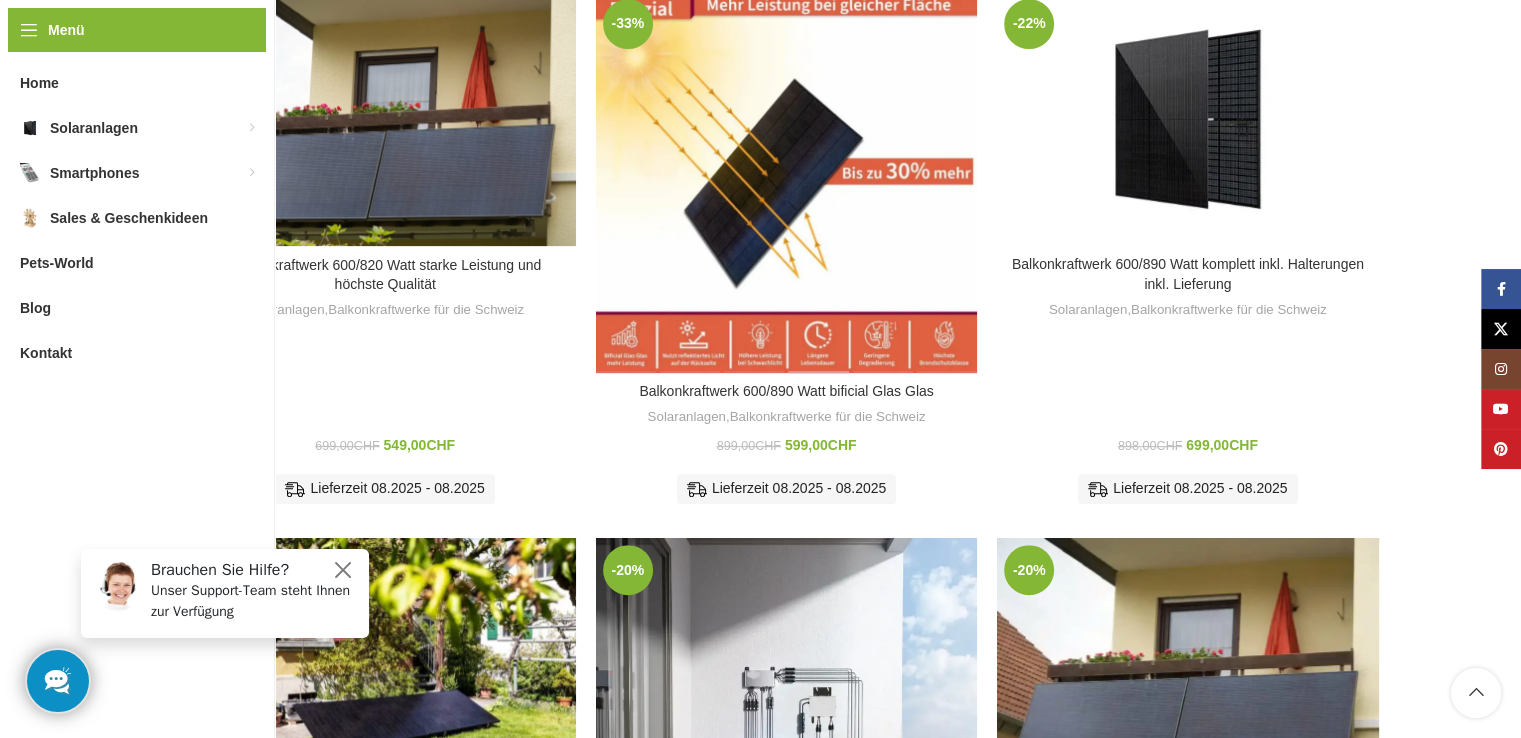 click at bounding box center [819, 182] 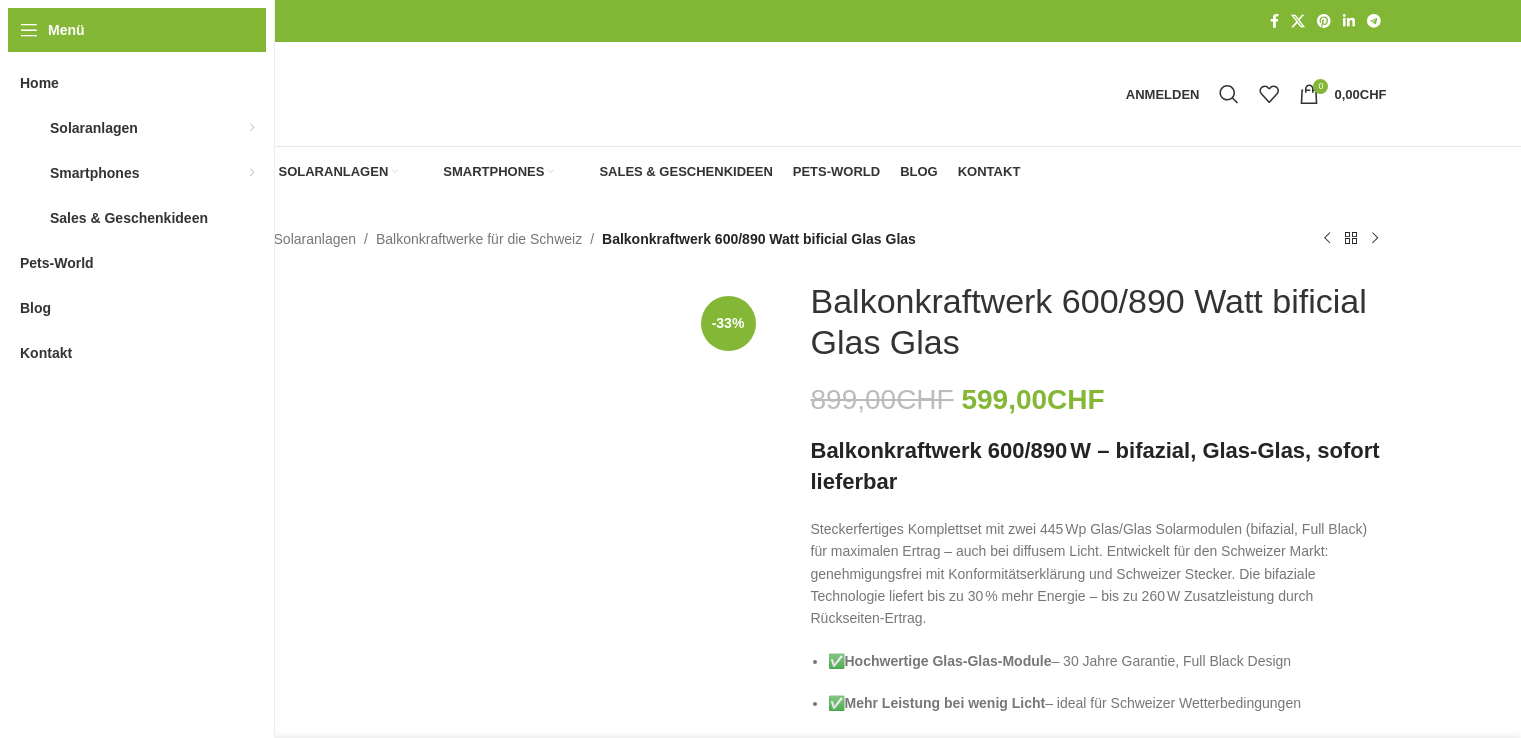 scroll, scrollTop: 0, scrollLeft: 0, axis: both 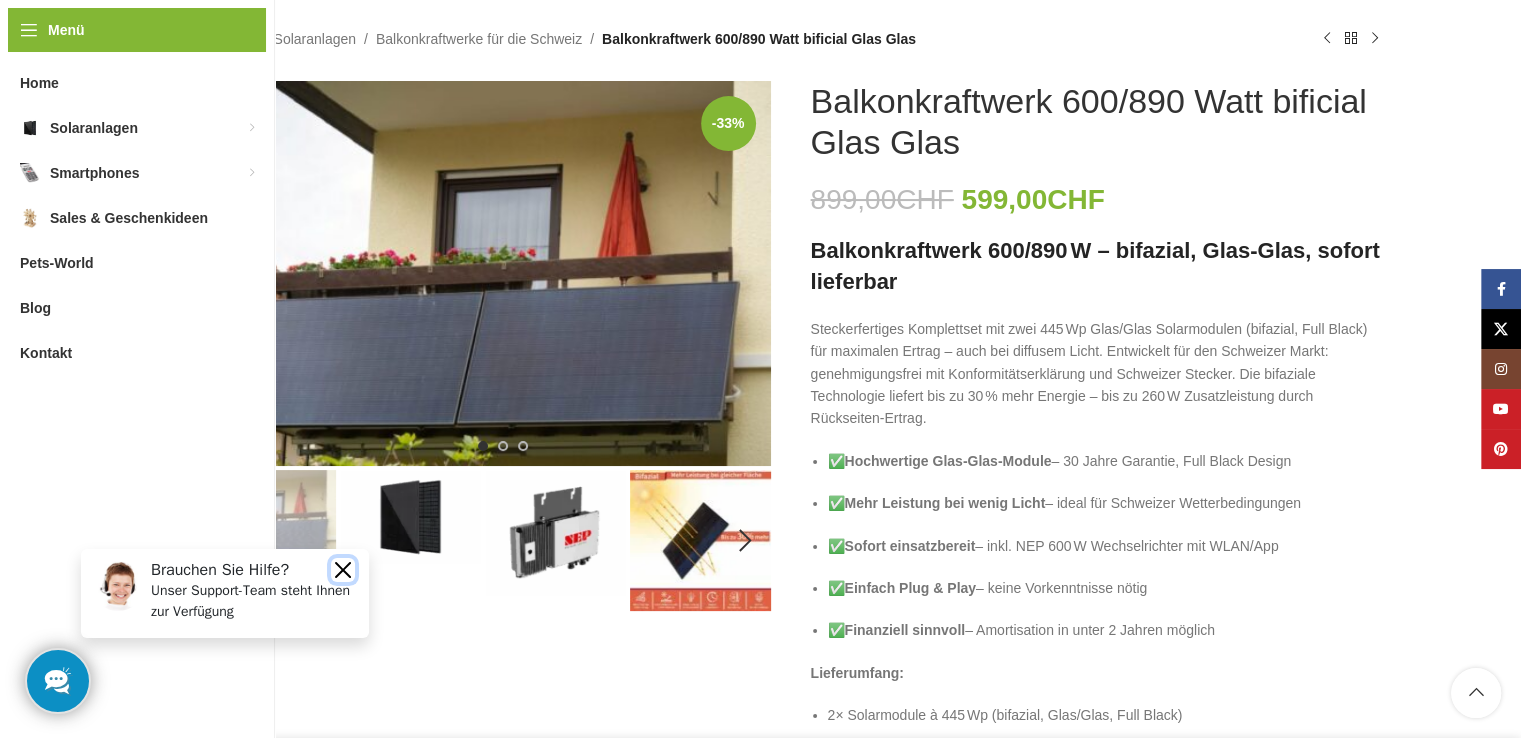 drag, startPoint x: 344, startPoint y: 566, endPoint x: 465, endPoint y: 1084, distance: 531.9445 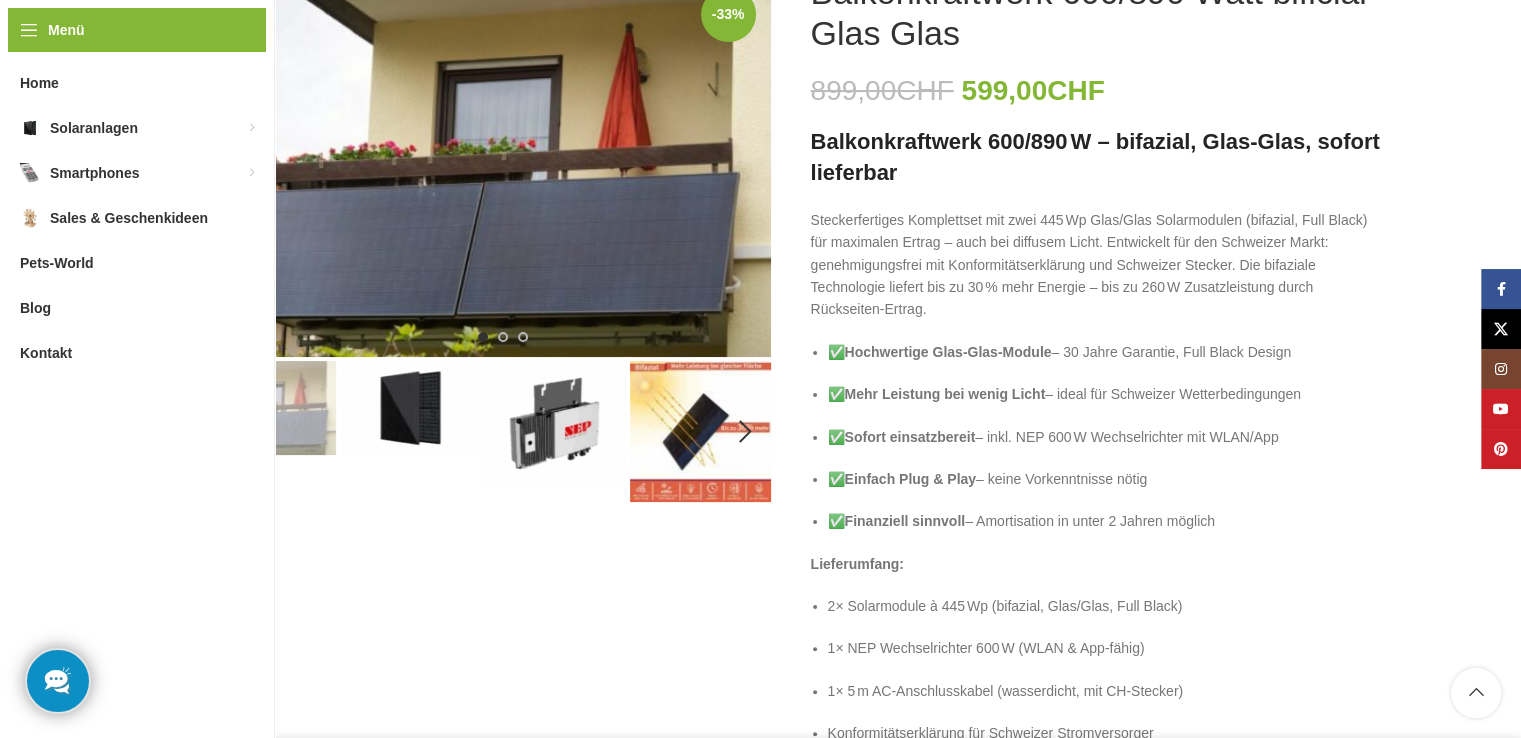 scroll, scrollTop: 0, scrollLeft: 0, axis: both 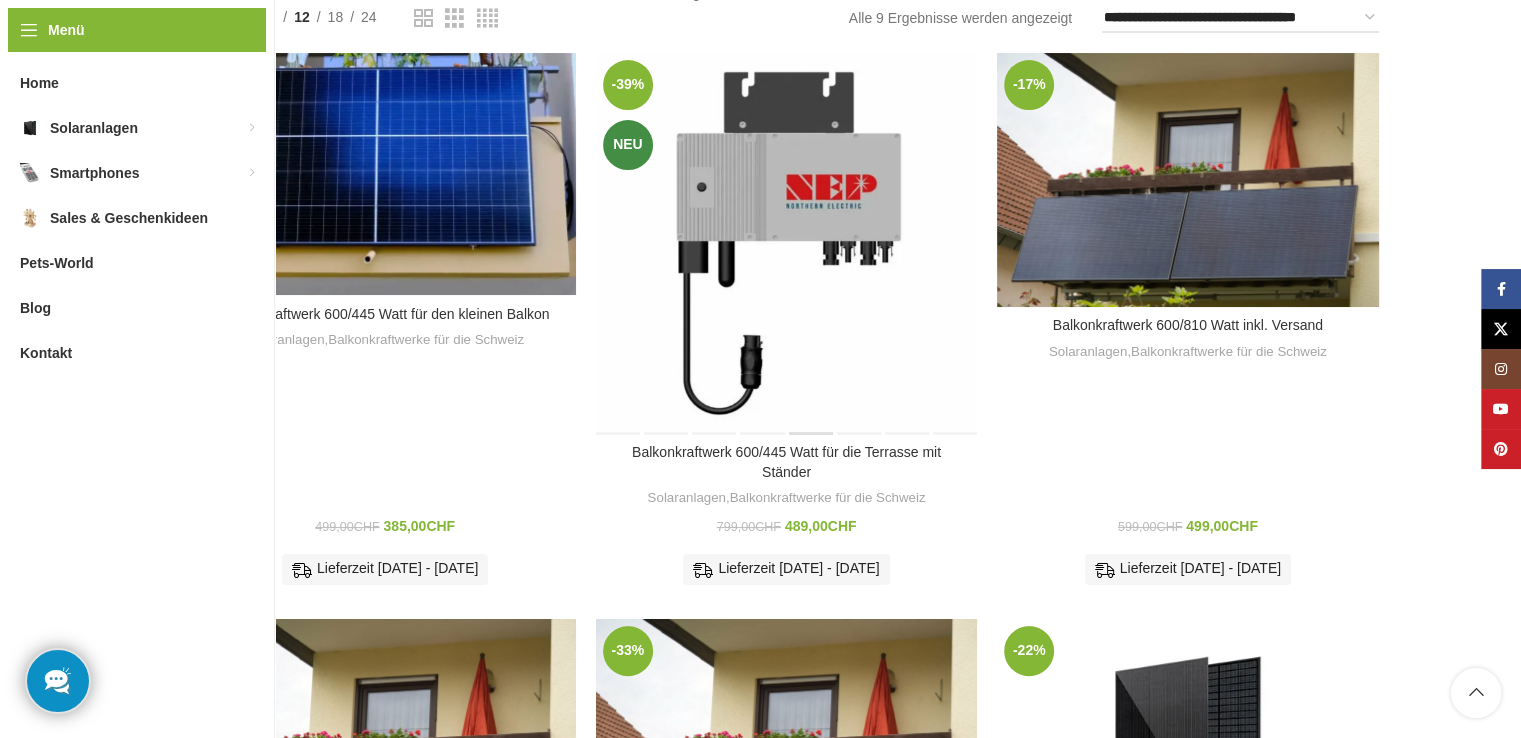click at bounding box center (811, 243) 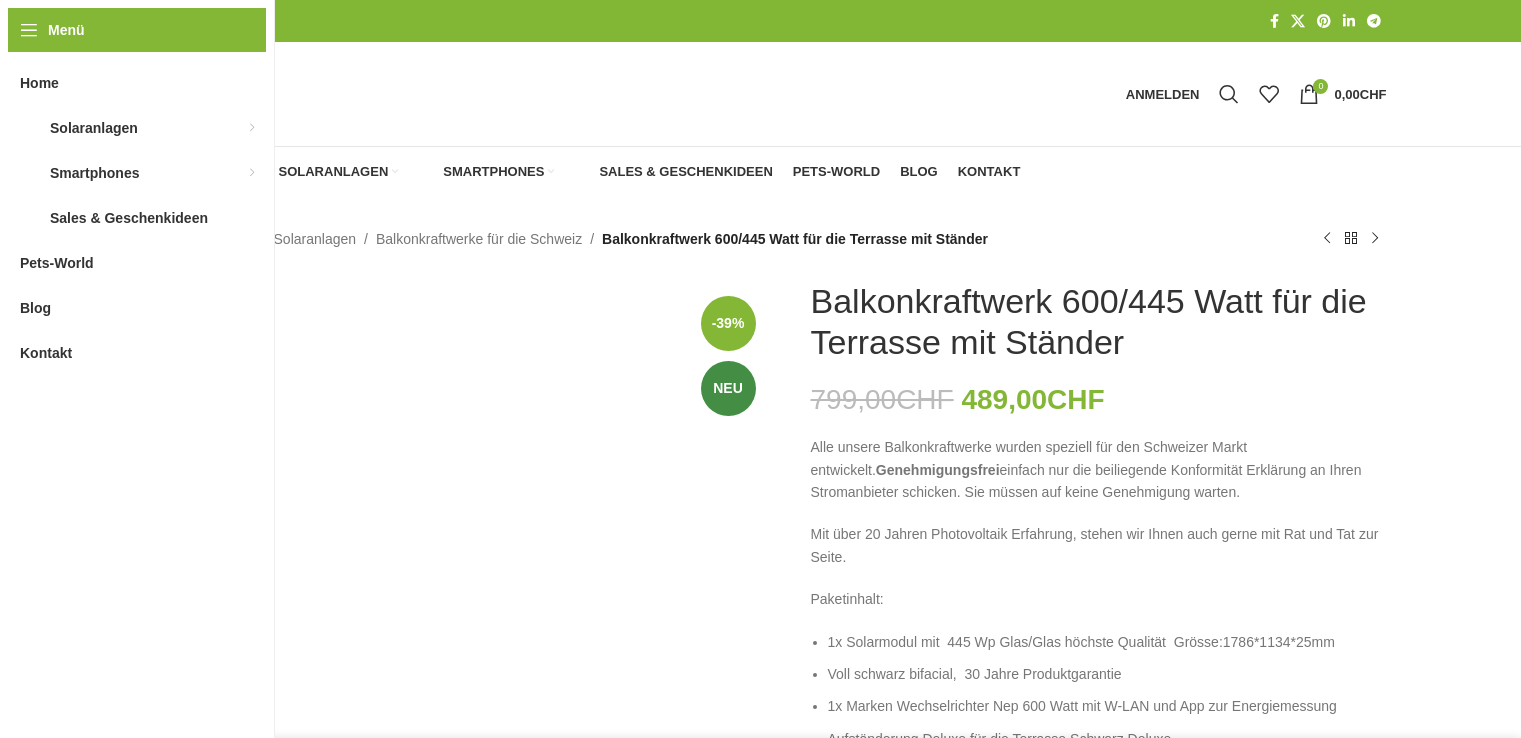 scroll, scrollTop: 0, scrollLeft: 0, axis: both 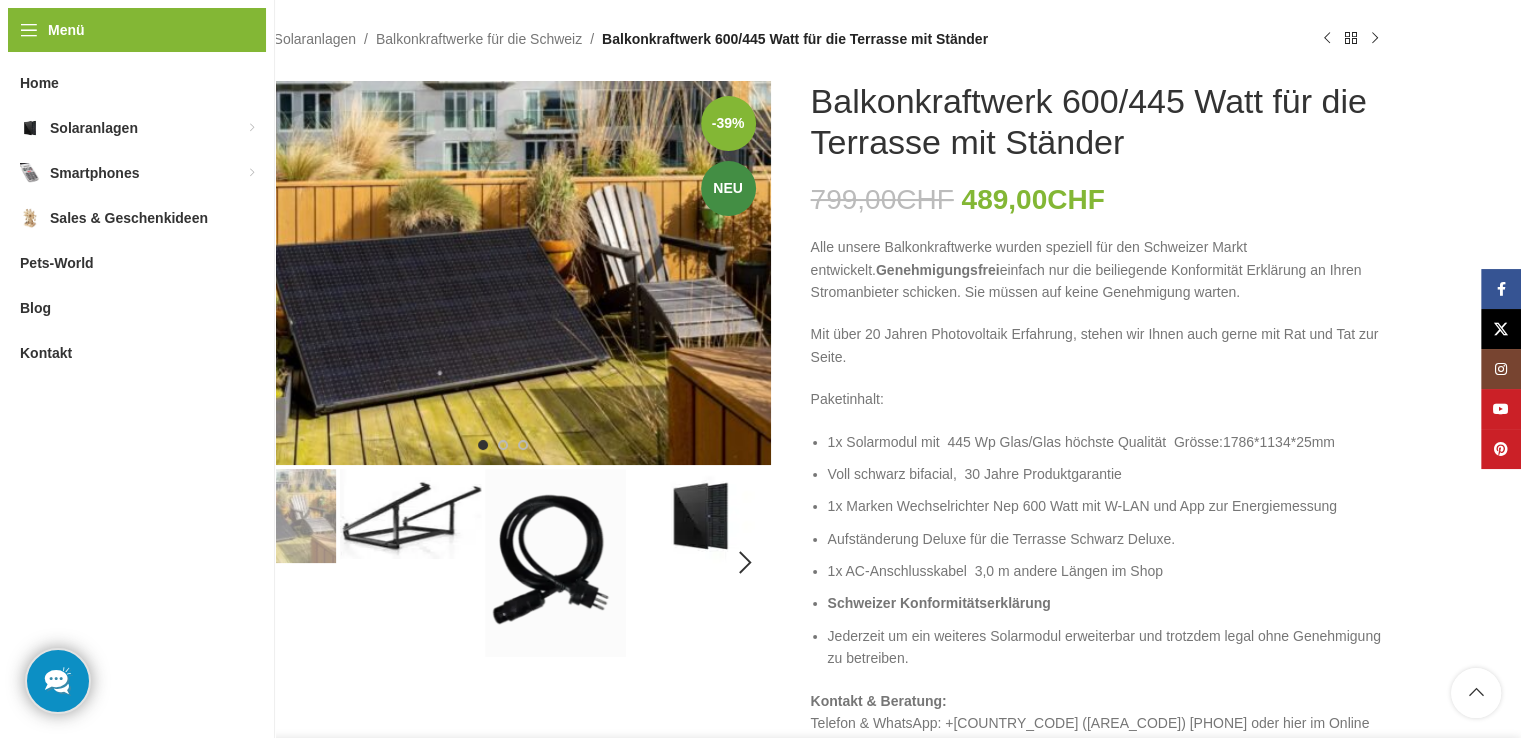 click at bounding box center [410, 514] 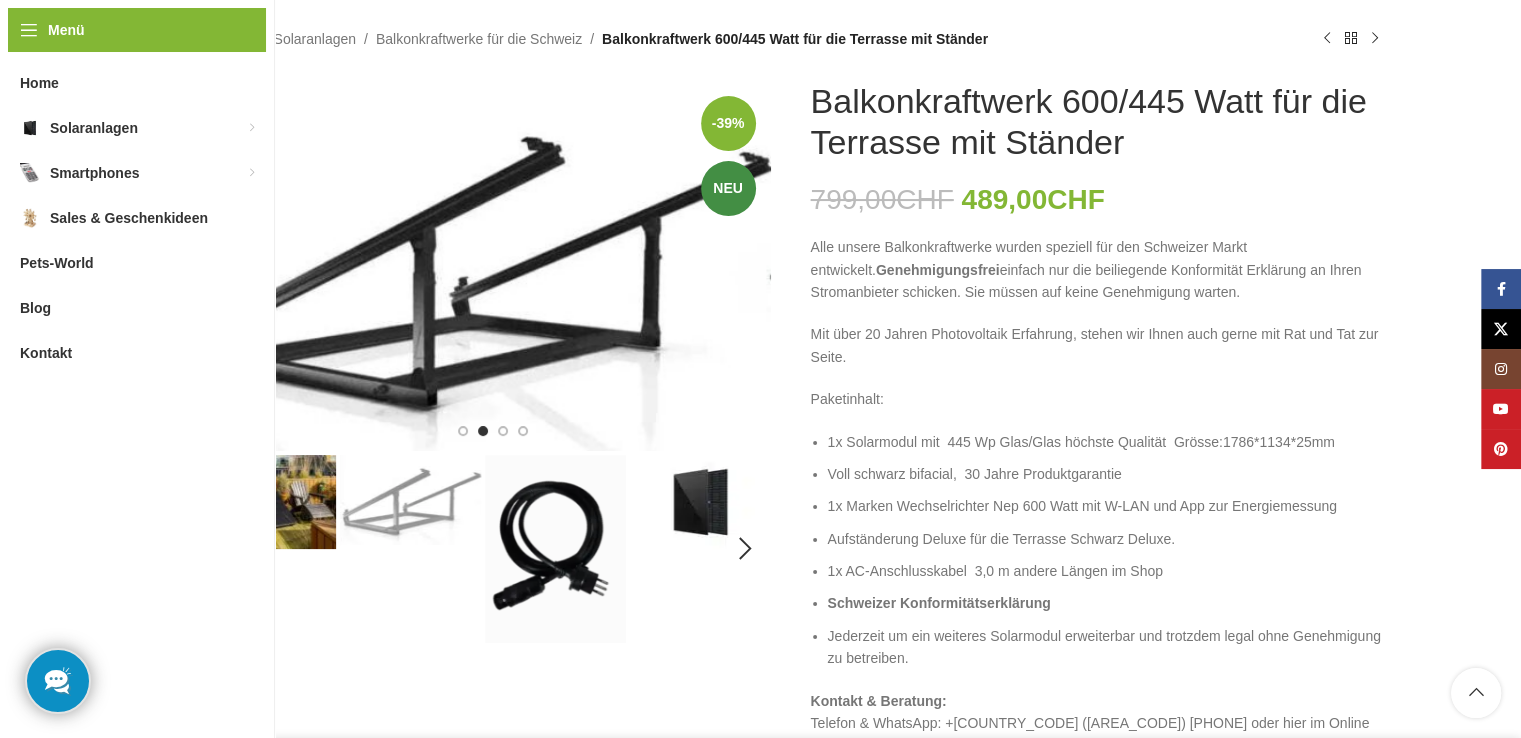 click at bounding box center [555, 549] 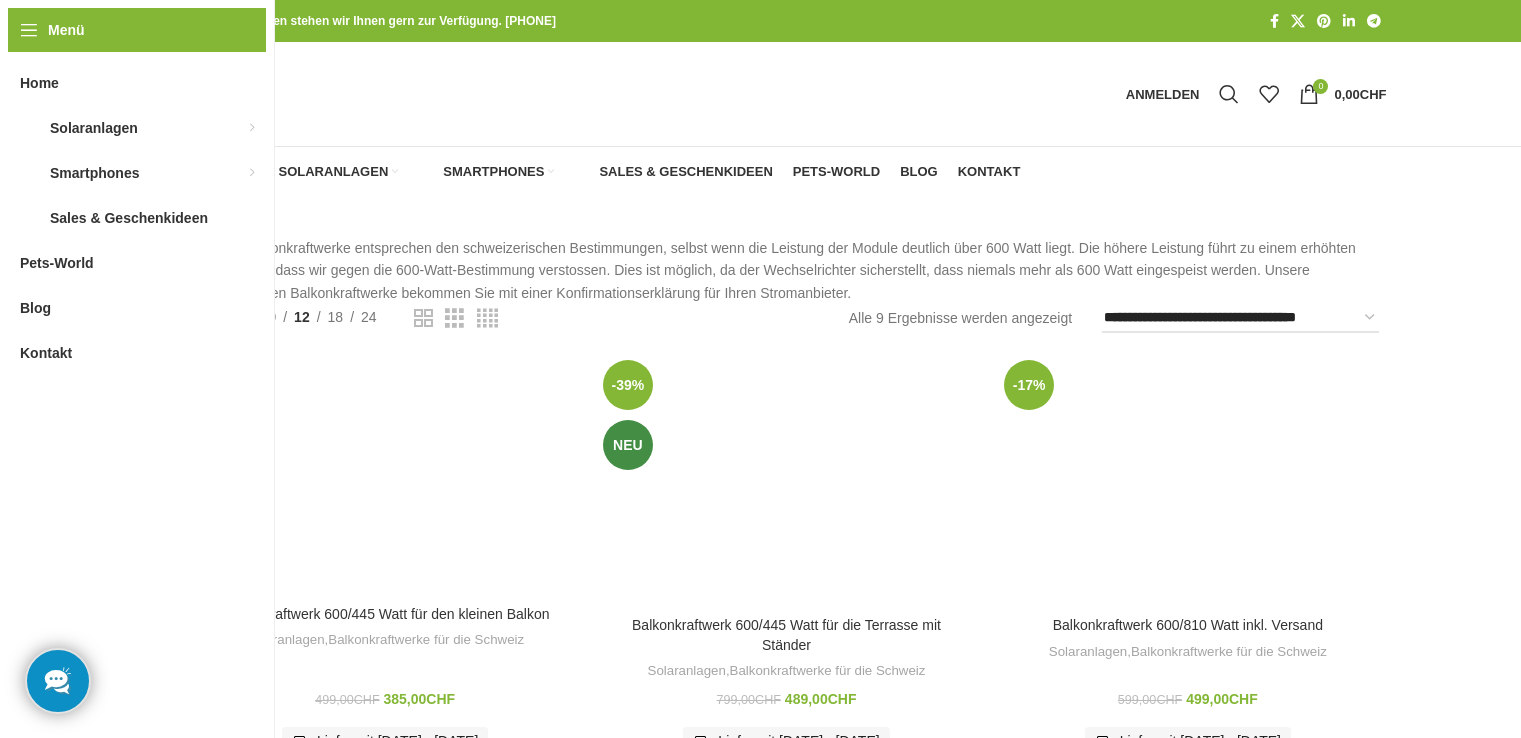 scroll, scrollTop: 0, scrollLeft: 0, axis: both 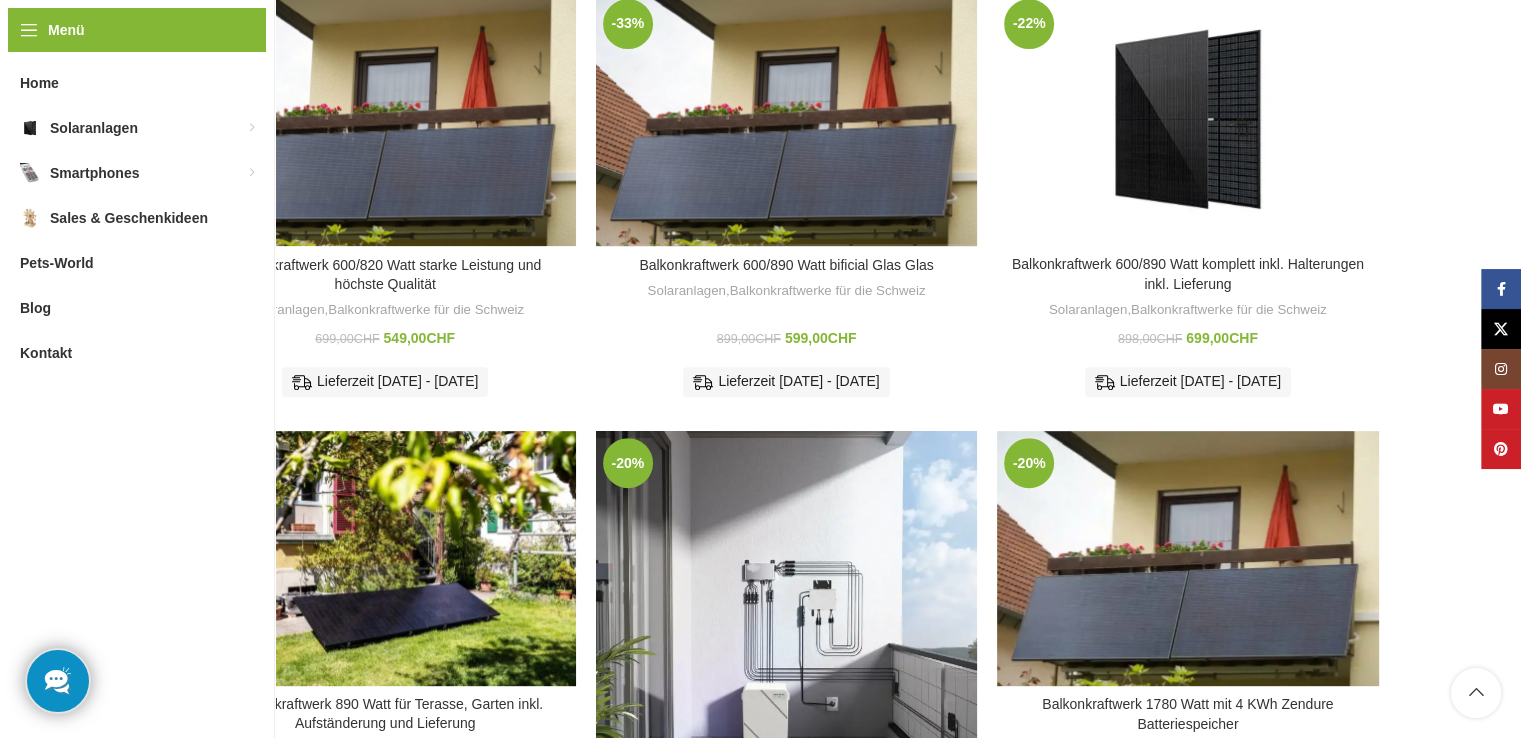 click on "Balkonkraftwerk 600/890 Watt bificial Glas Glas
Solaranlagen ,  Balkonkraftwerke für die Schweiz
899,00  CHF   Ursprünglicher Preis war: 899,00 CHF 599,00  CHF Aktueller Preis ist: 599,00 CHF. Lieferzeit  06.08.2025 - 07.08.2025 Balkonkraftwerk 600/890 W – bifazial, Glas-Glas, sofort lieferbar Steckerfertiges Komplettset mit zwei 445 Wp Glas/Glas Solarmodulen (bifazial, Full Black) für maximalen Ertrag – auch bei diffusem Licht. Entwickelt für den Schweizer Markt: genehmigungsfrei mit Konformitätserklärung und Schweizer Stecker. Die bifaziale Technologie liefert bis zu 30 % mehr Energie – bis zu 260 W Zusatzleistung durch Rückseiten-Ertrag. ✅  Hochwertige Glas-Glas-Module  – 30 Jahre Garantie, Full Black Design ✅  Mehr Leistung bei wenig Licht  – ideal für Schweizer Wetterbedingungen ✅  Sofort einsatzbereit  – inkl. NEP 600 W Wechselrichter mit WLAN/App ✅  Einfach Plug & Play  – keine Vorkenntnisse nötig ✅  Finanziell sinnvoll Lieferumfang:
Kontakt E-Mail:" at bounding box center [786, 334] 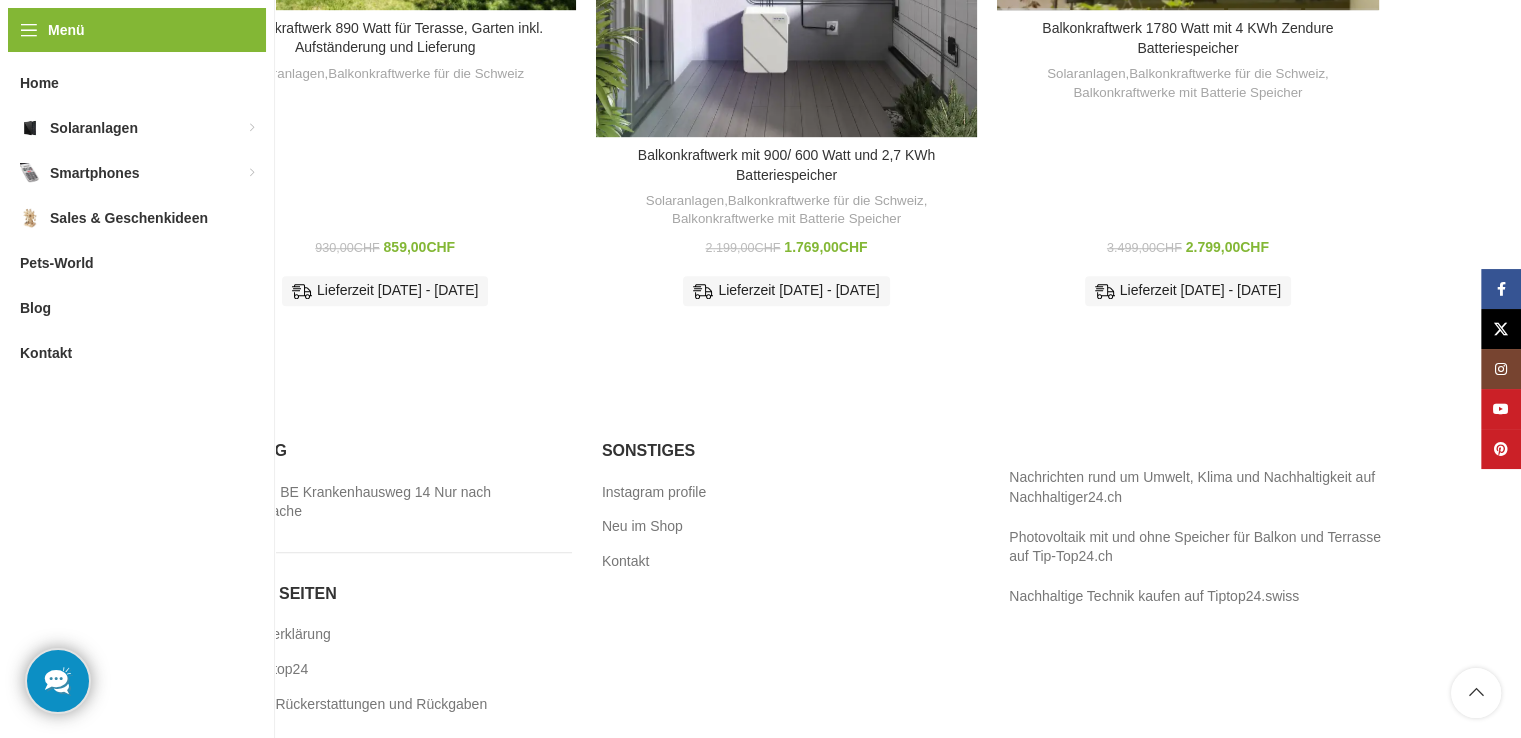 scroll, scrollTop: 1528, scrollLeft: 0, axis: vertical 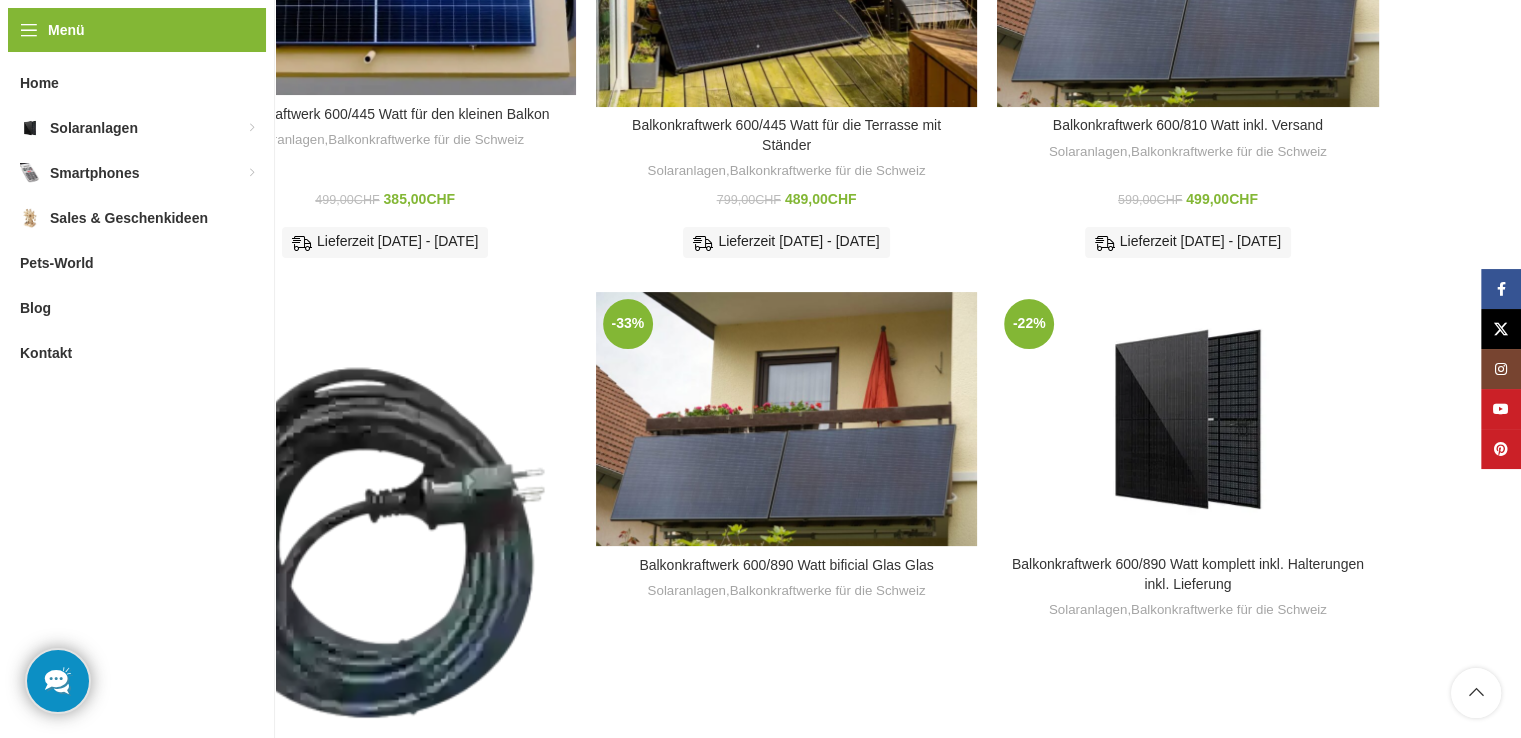 click at bounding box center [432, 546] 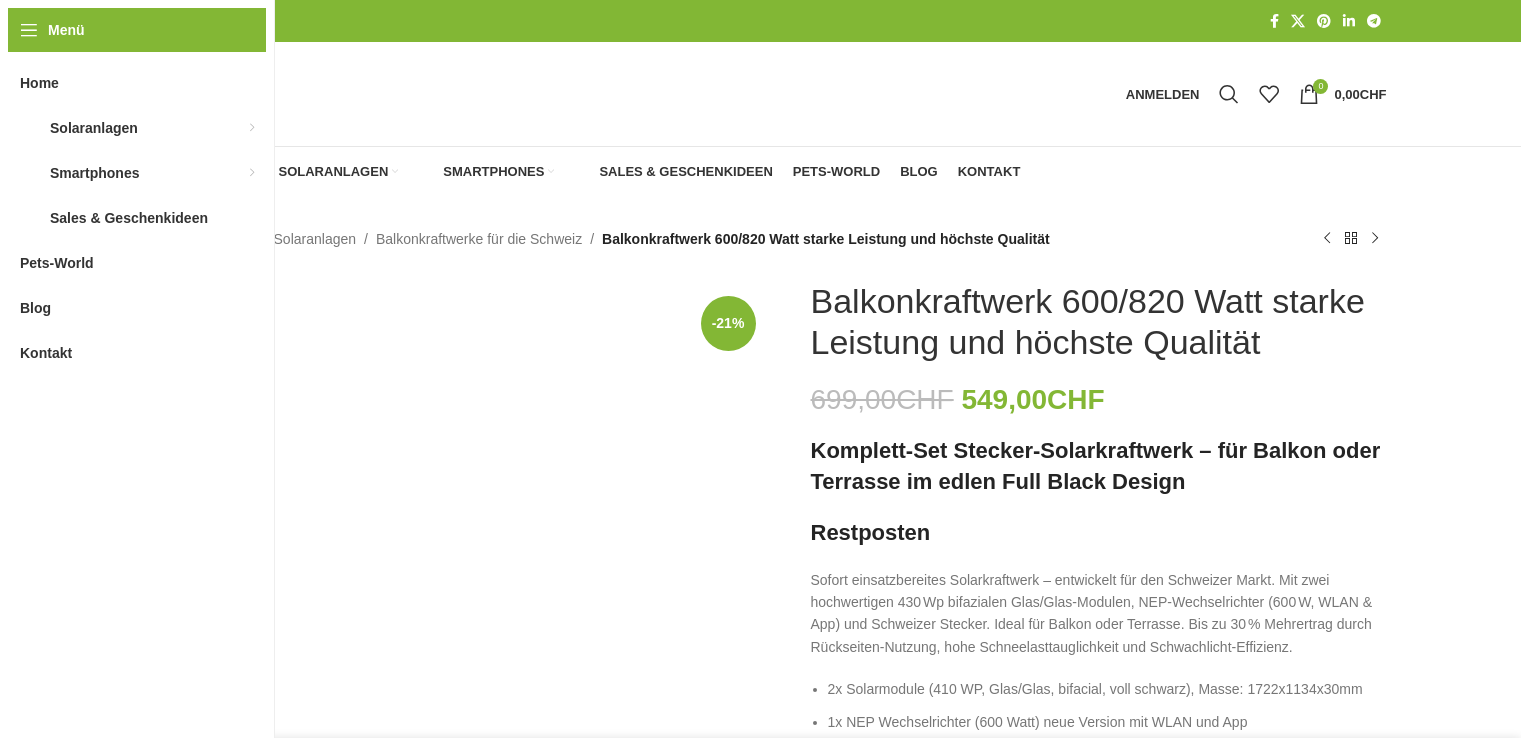 scroll, scrollTop: 0, scrollLeft: 0, axis: both 